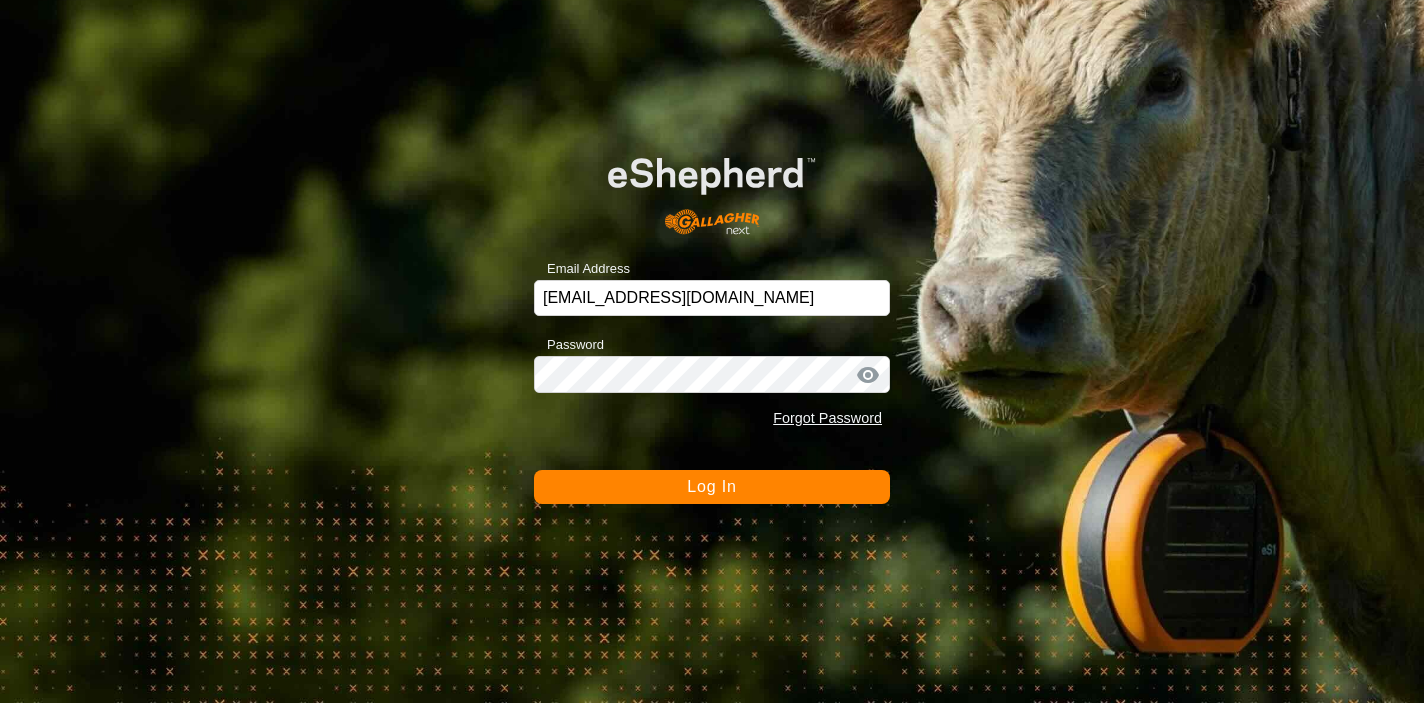 scroll, scrollTop: 0, scrollLeft: 0, axis: both 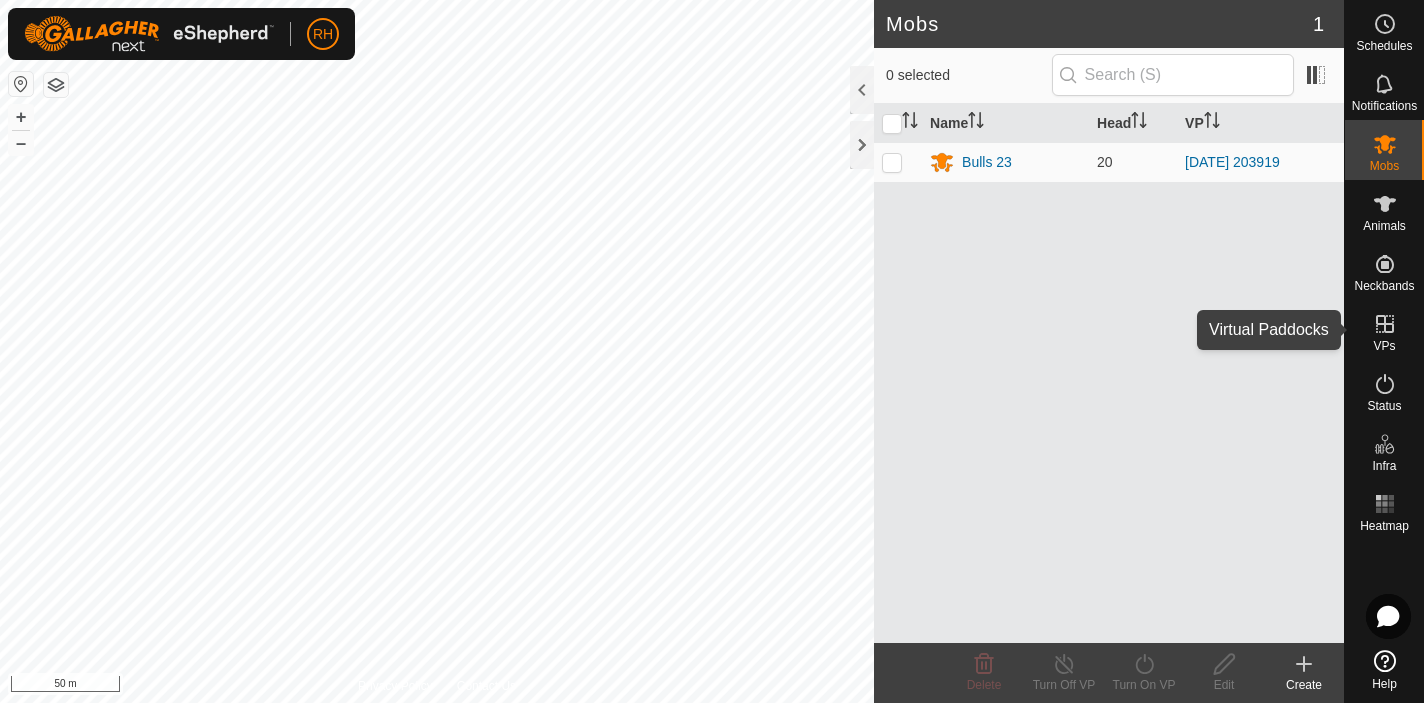 click 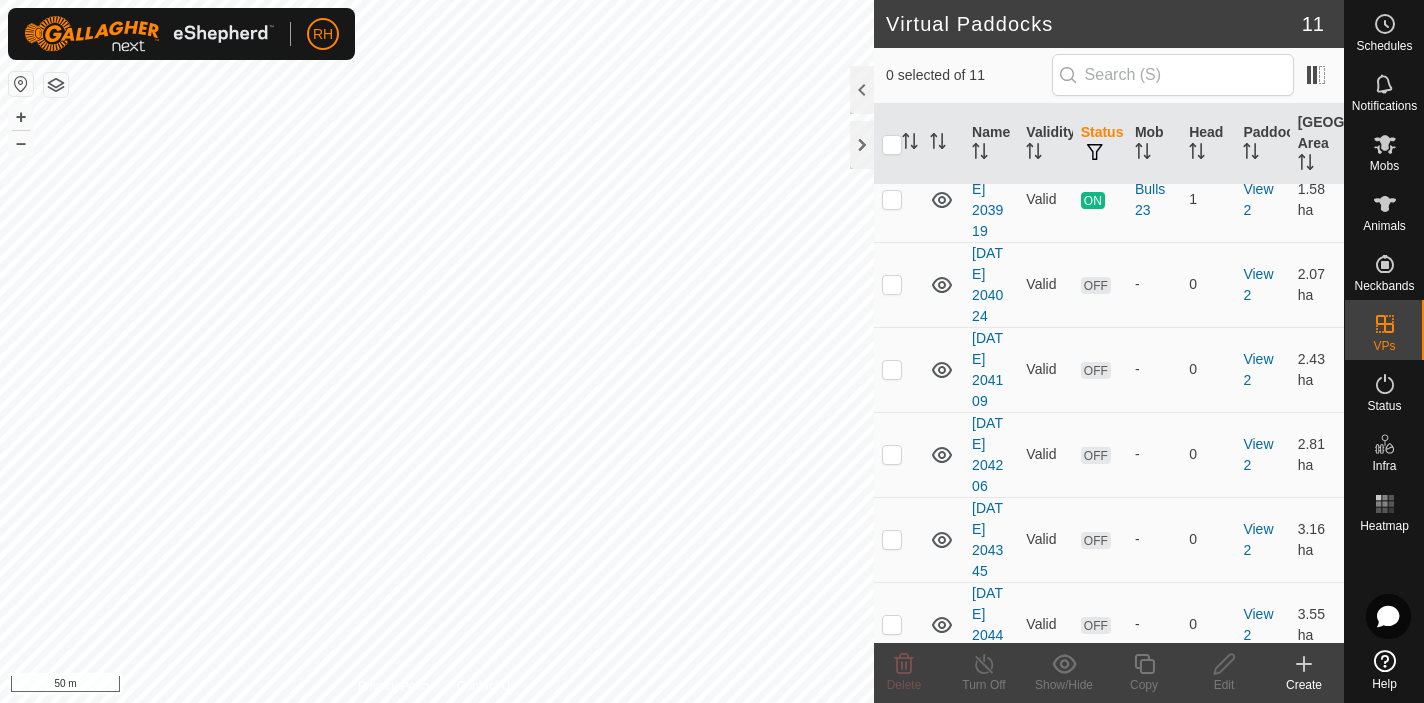 scroll, scrollTop: 443, scrollLeft: 0, axis: vertical 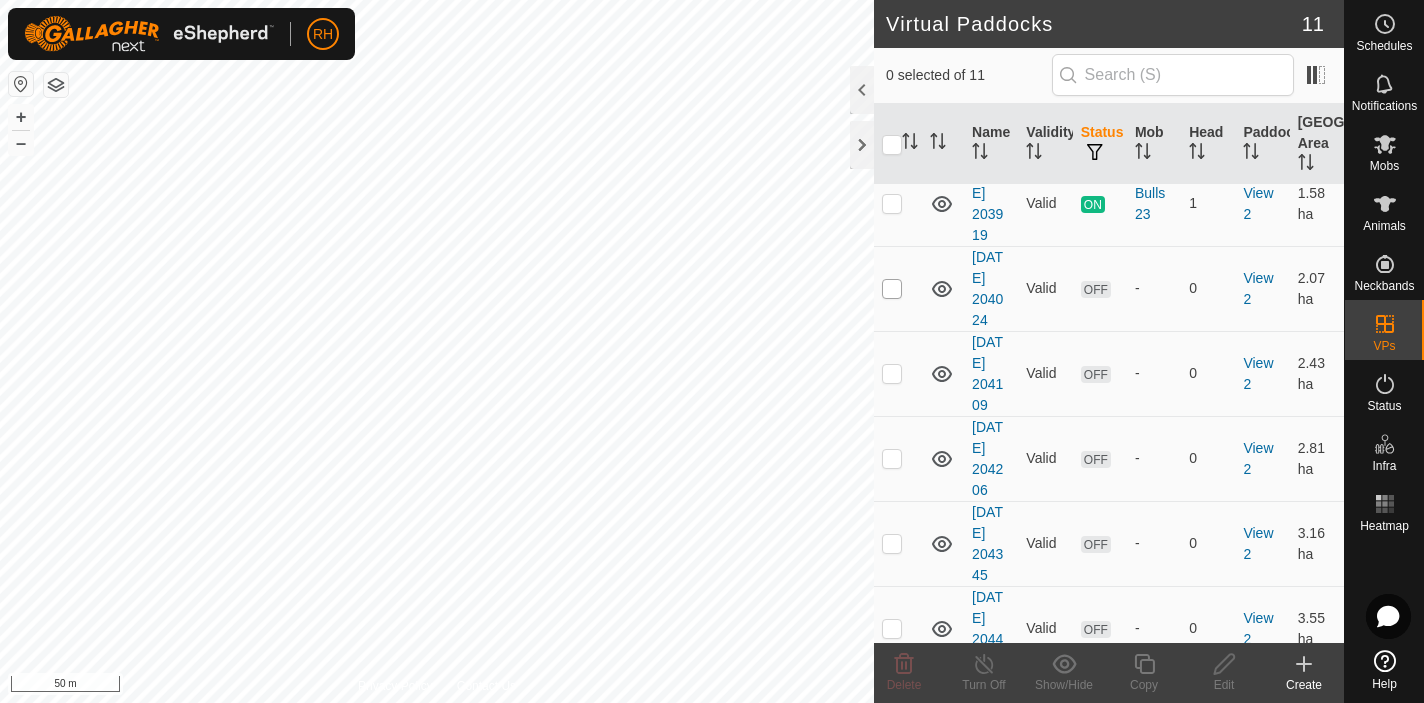 click at bounding box center [892, 289] 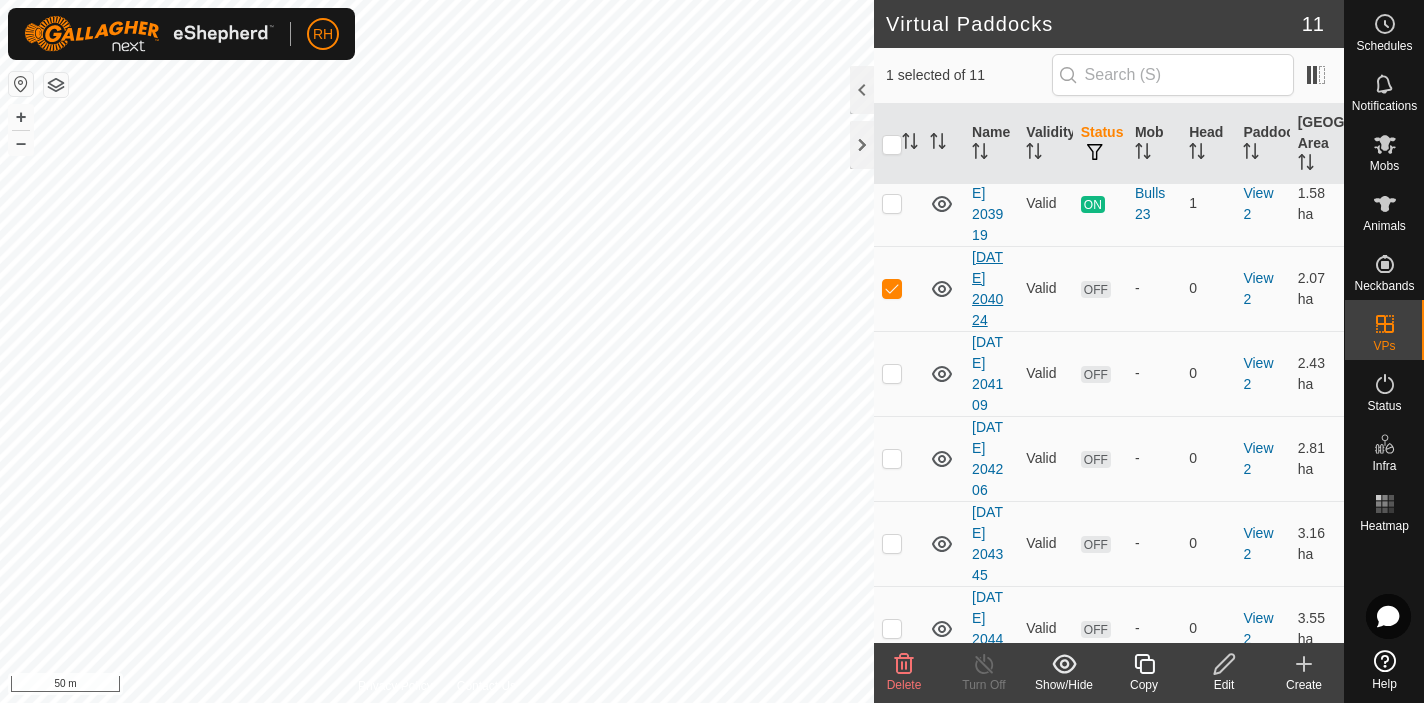 click on "[DATE] 204024" at bounding box center [987, 288] 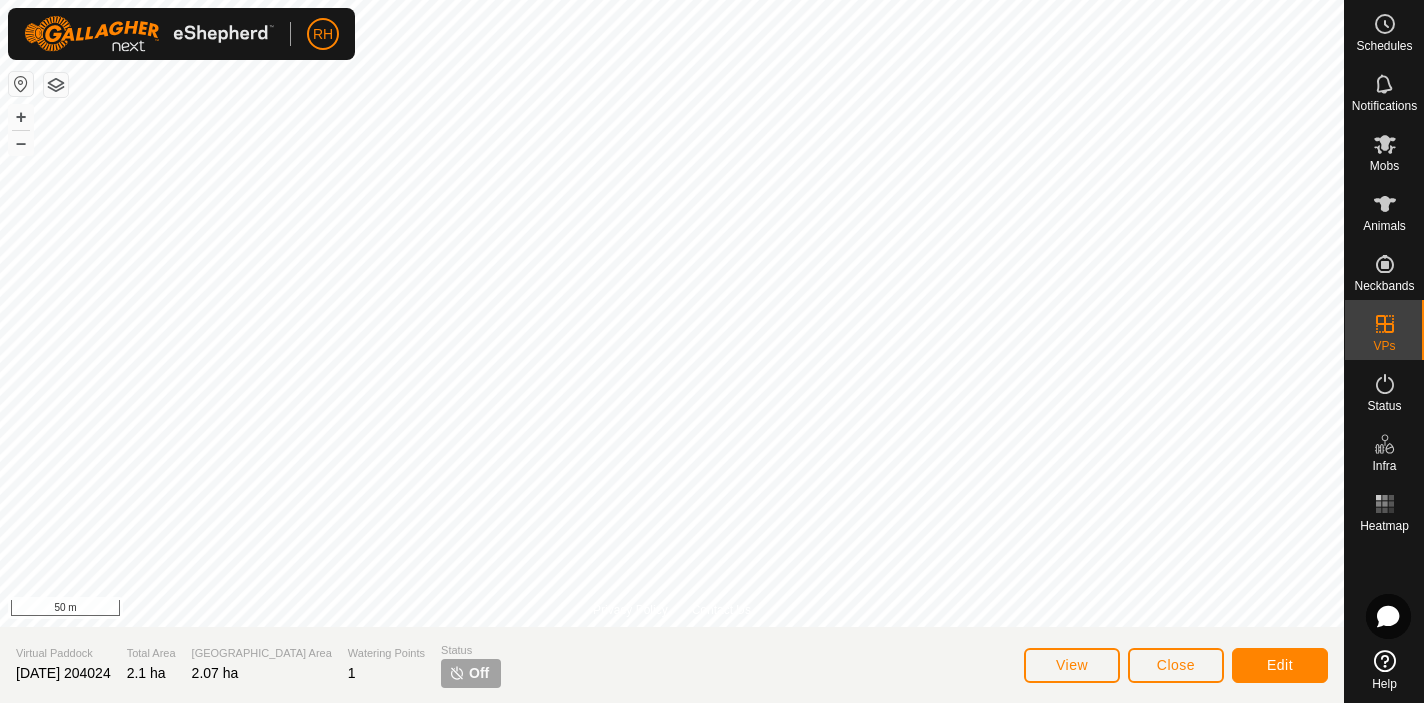 click 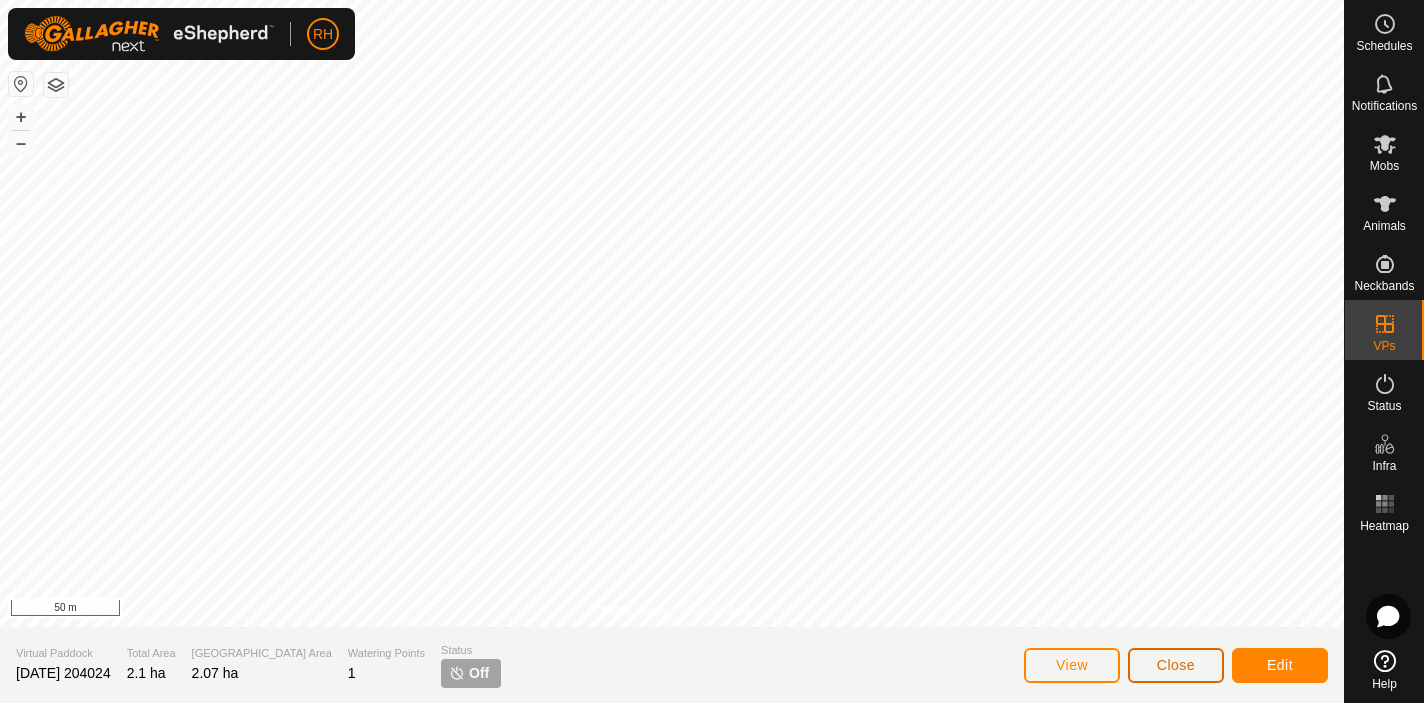 click on "Close" 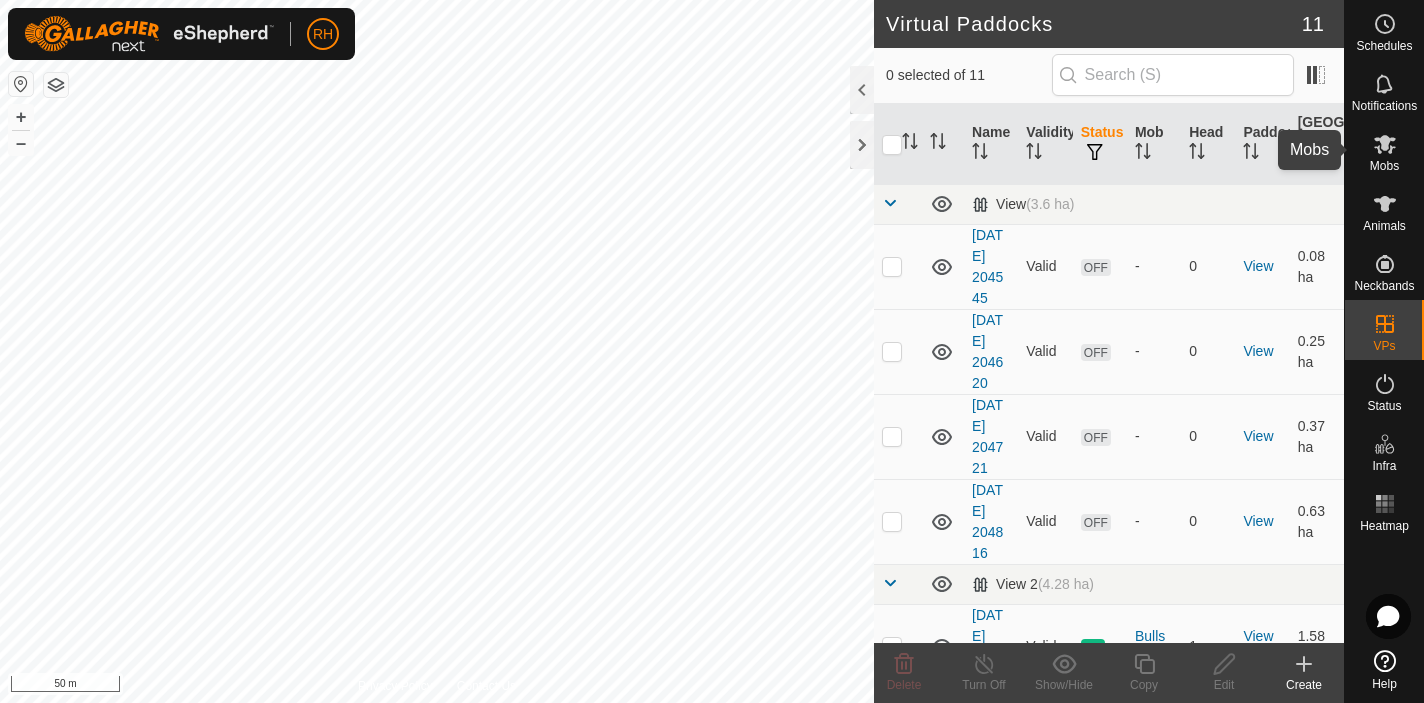 click on "Mobs" at bounding box center (1384, 166) 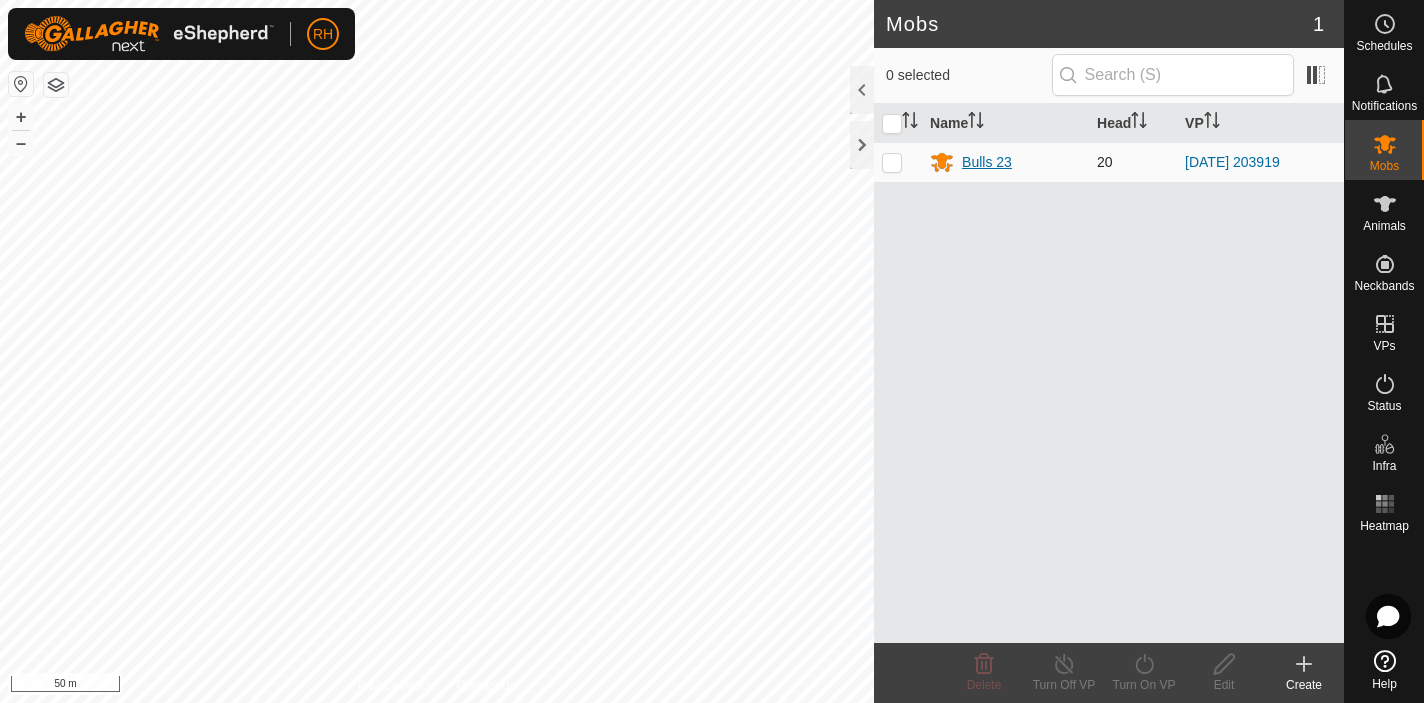 click on "Bulls 23" at bounding box center (987, 162) 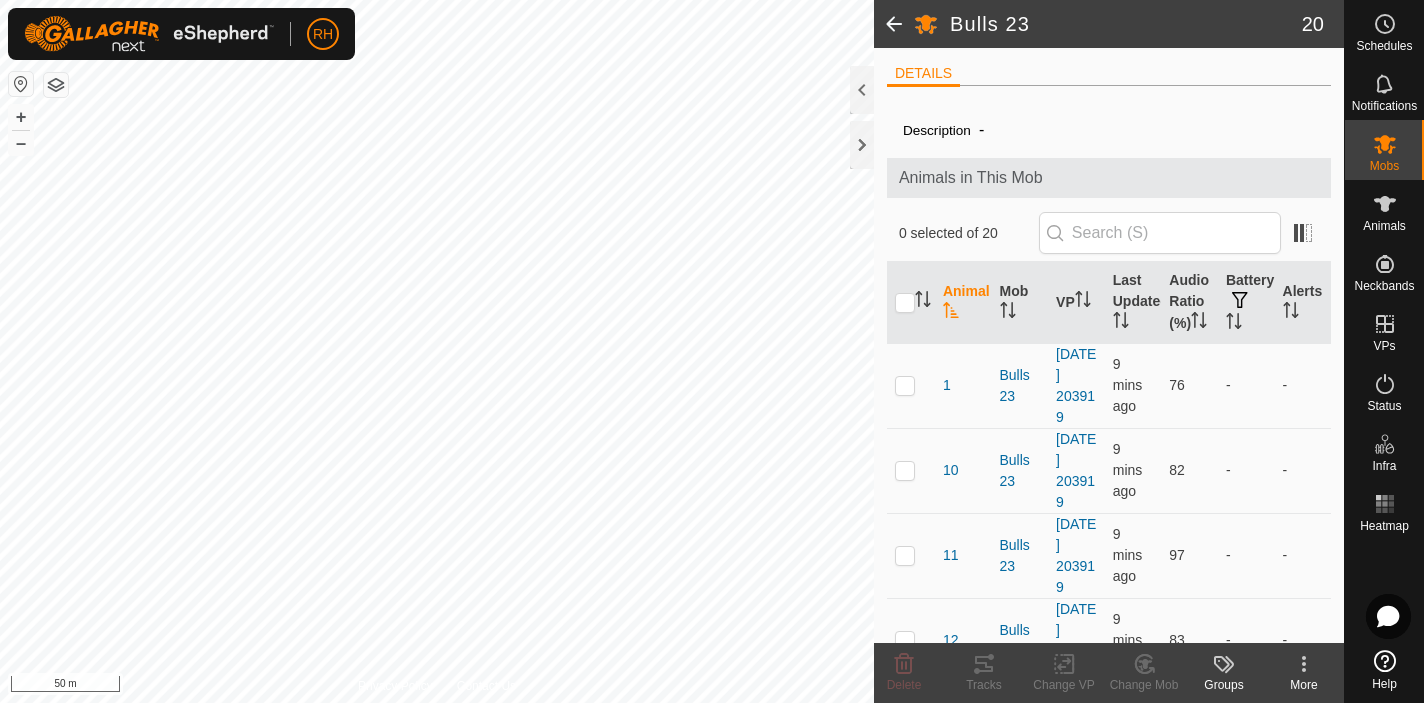 click at bounding box center [911, 303] 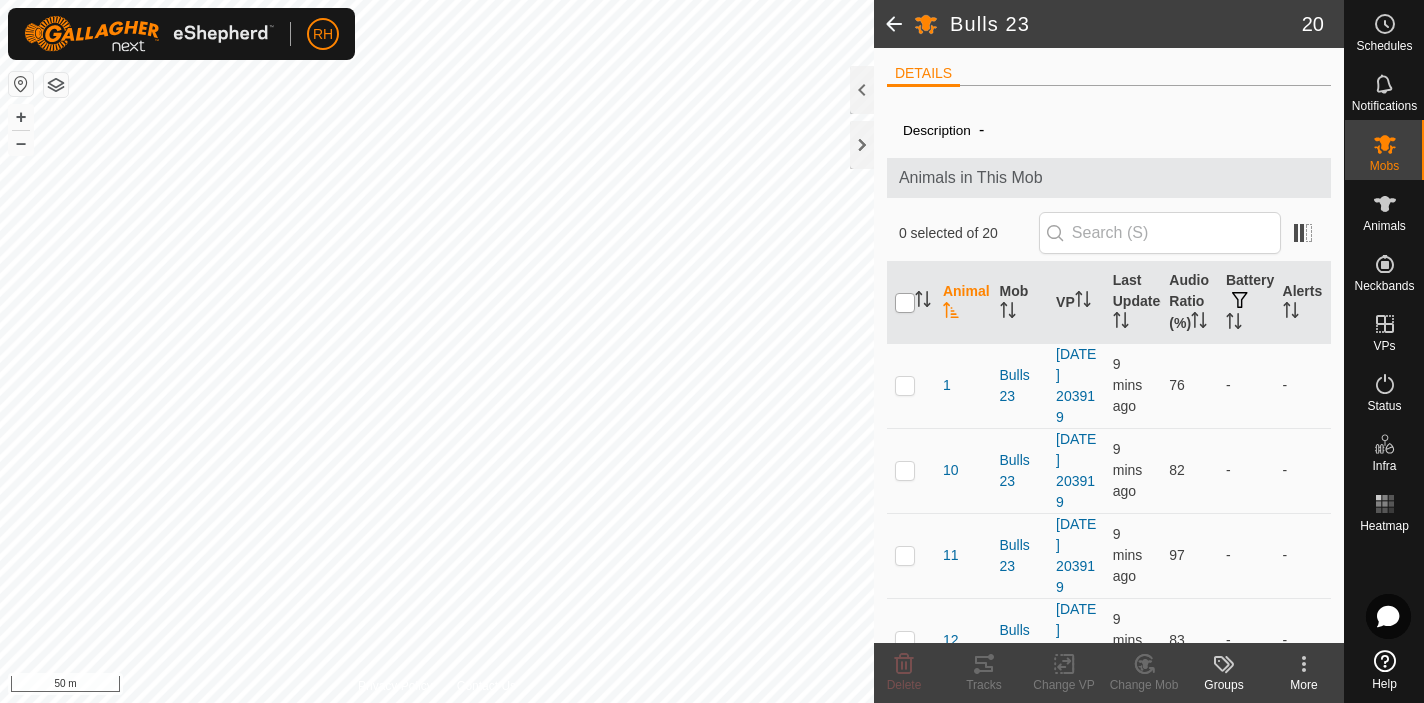 click at bounding box center [905, 303] 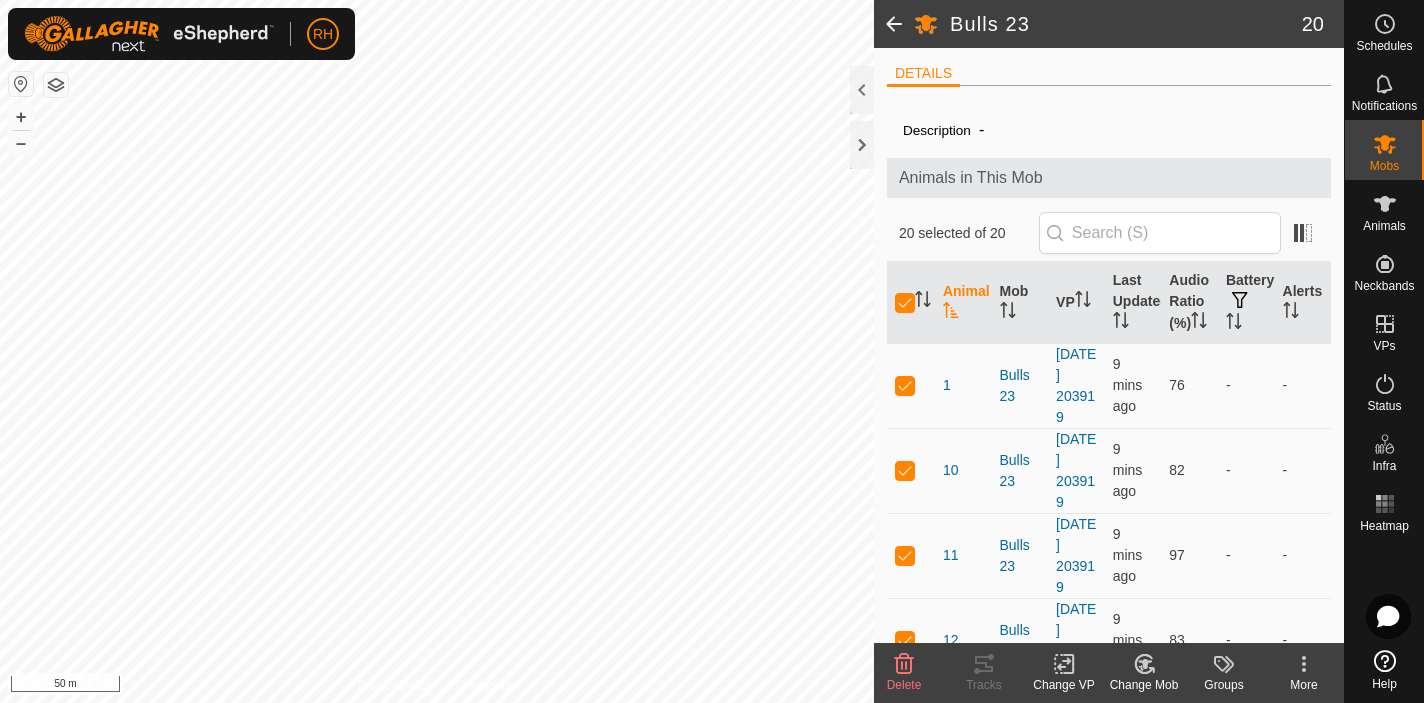 click 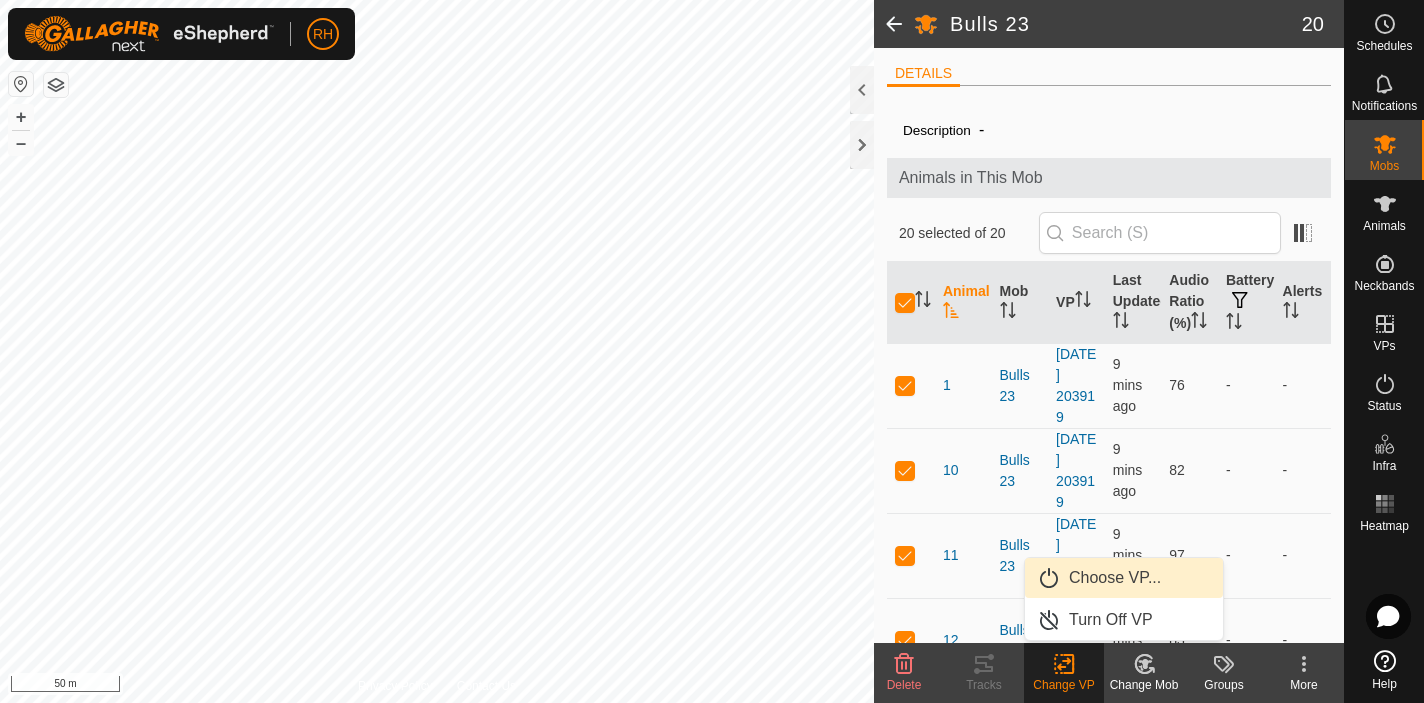click on "Choose VP..." at bounding box center (1124, 578) 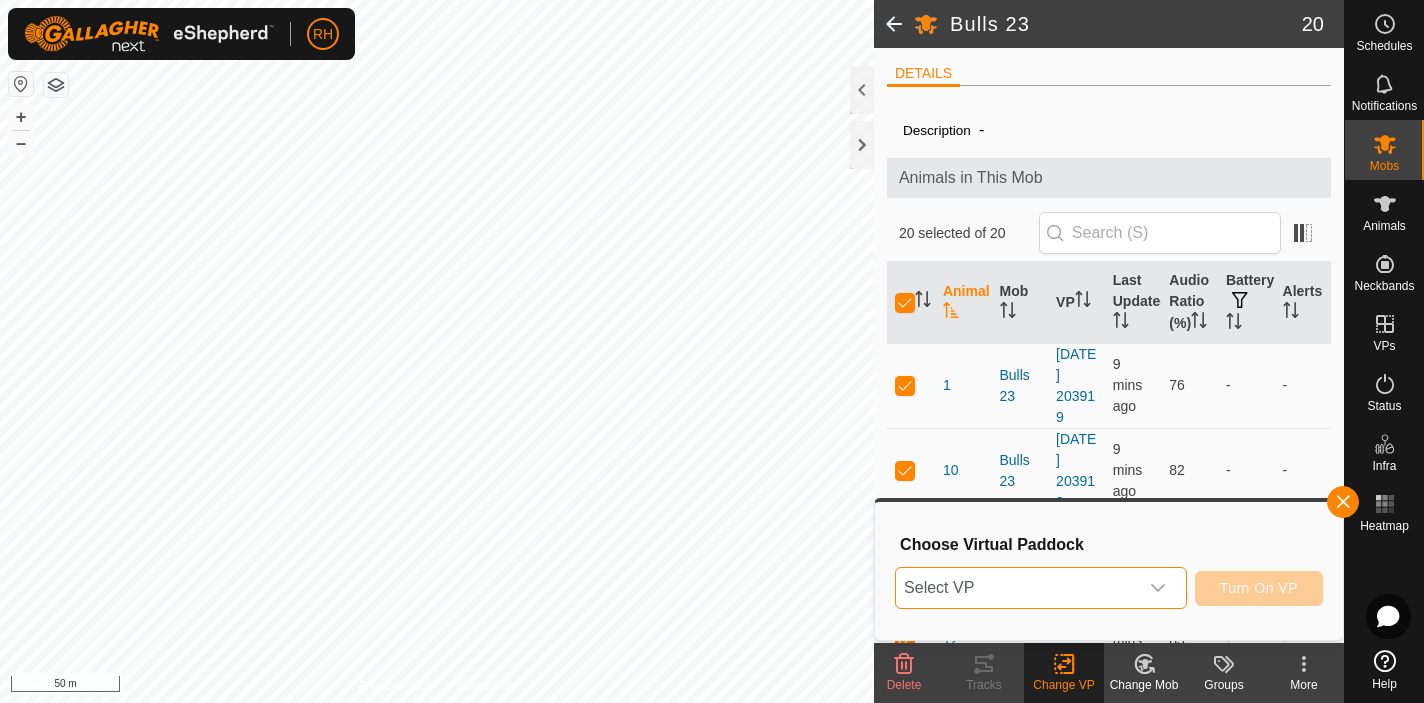 click on "Select VP" at bounding box center [1017, 588] 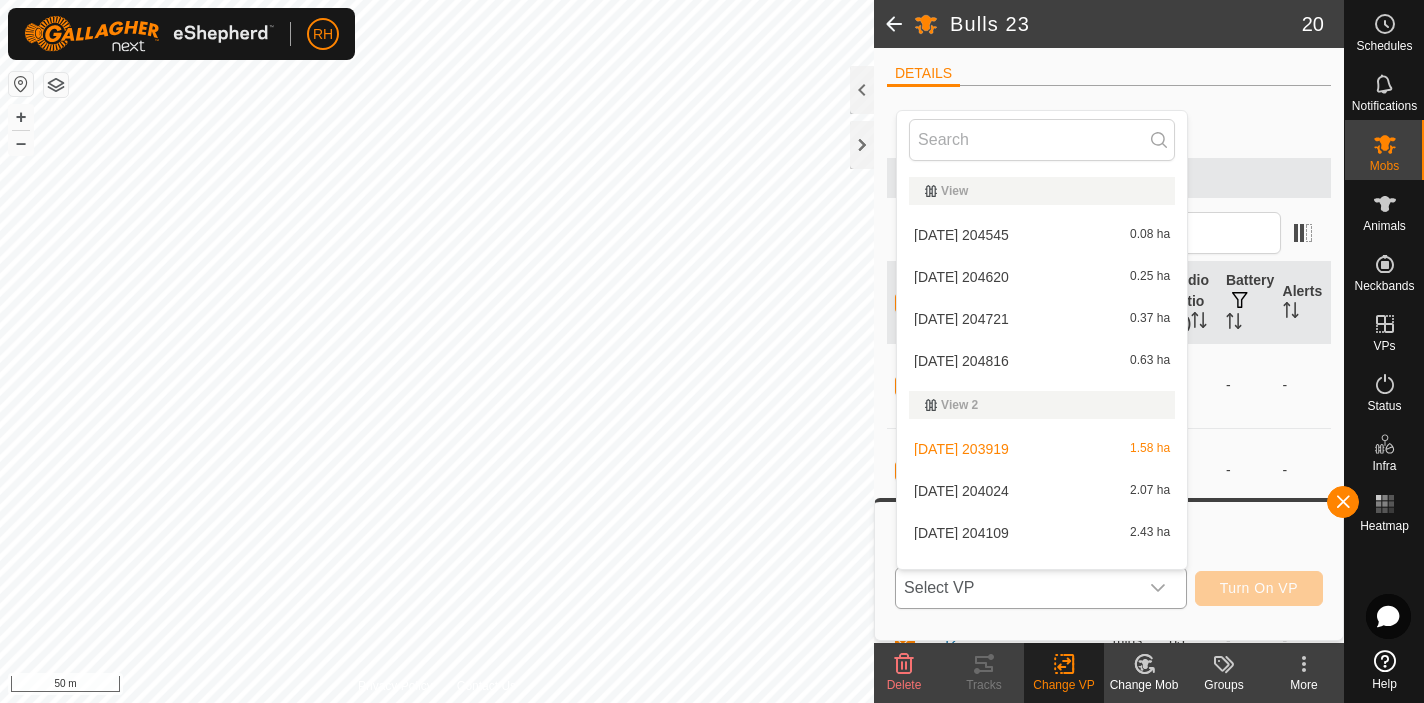scroll, scrollTop: 26, scrollLeft: 0, axis: vertical 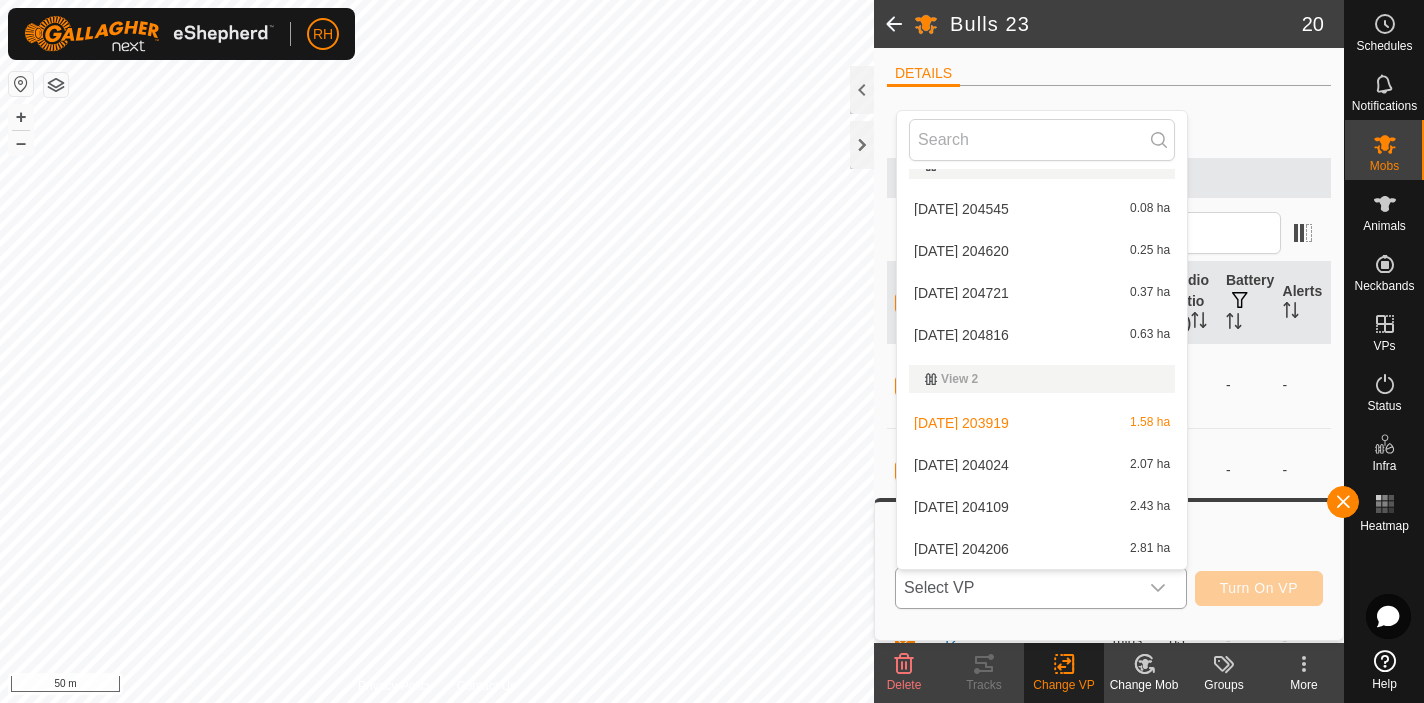 click on "[DATE] 204024  2.07 ha" at bounding box center [1042, 465] 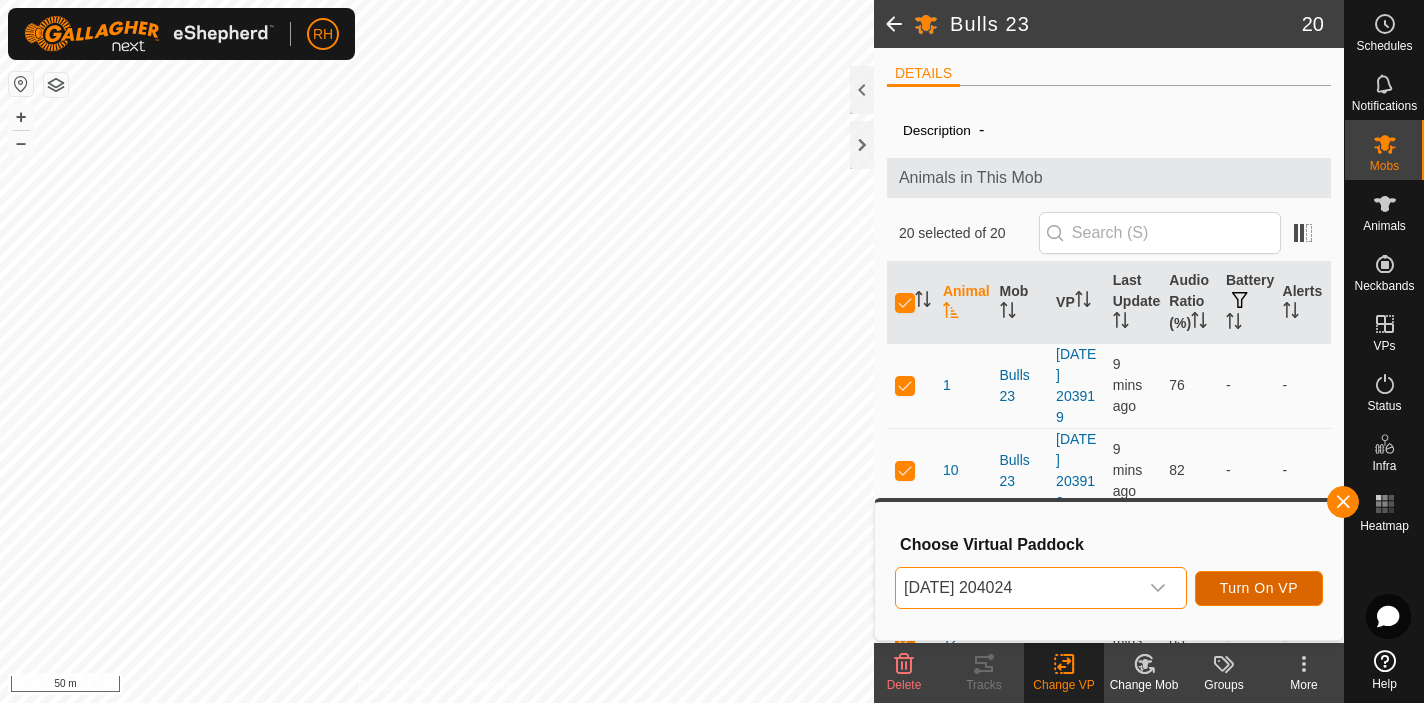 click on "Turn On VP" at bounding box center (1259, 588) 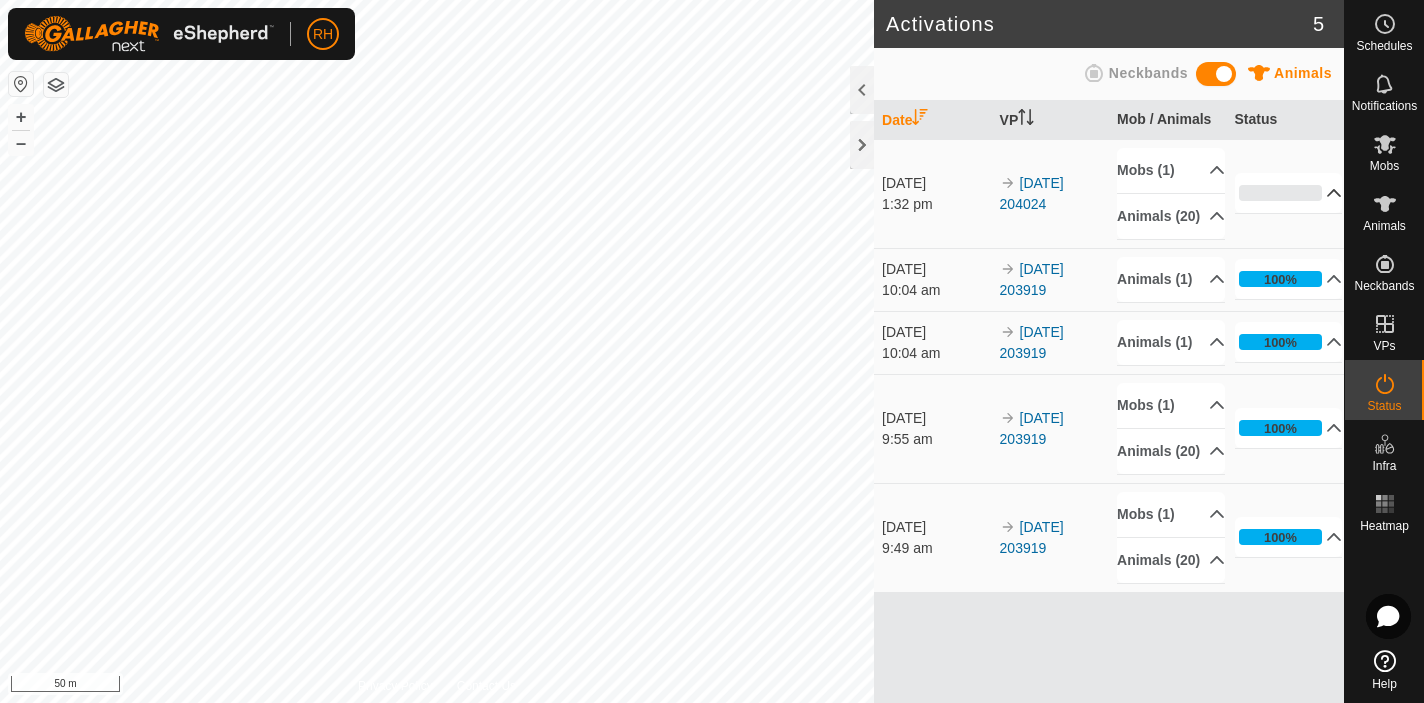 click on "0%" at bounding box center (1289, 193) 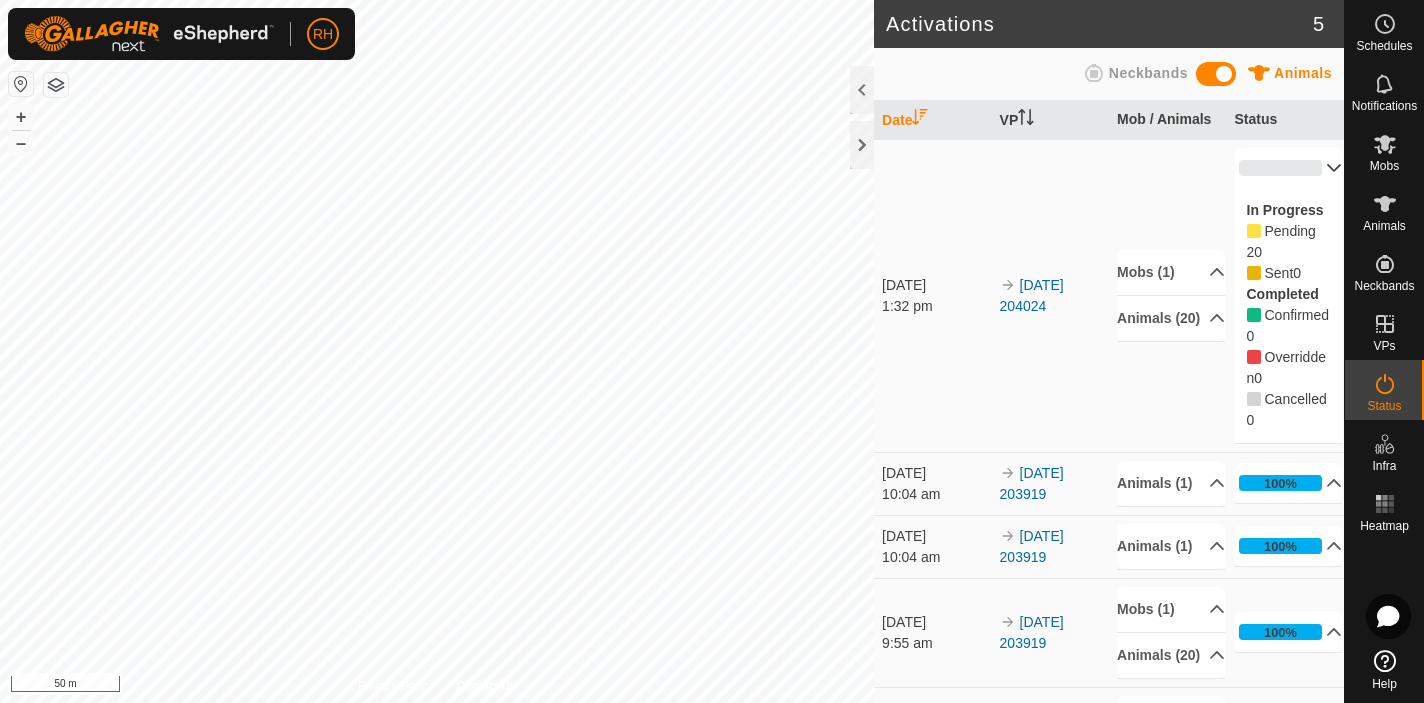 click on "[DATE] 204024" at bounding box center (1050, 295) 